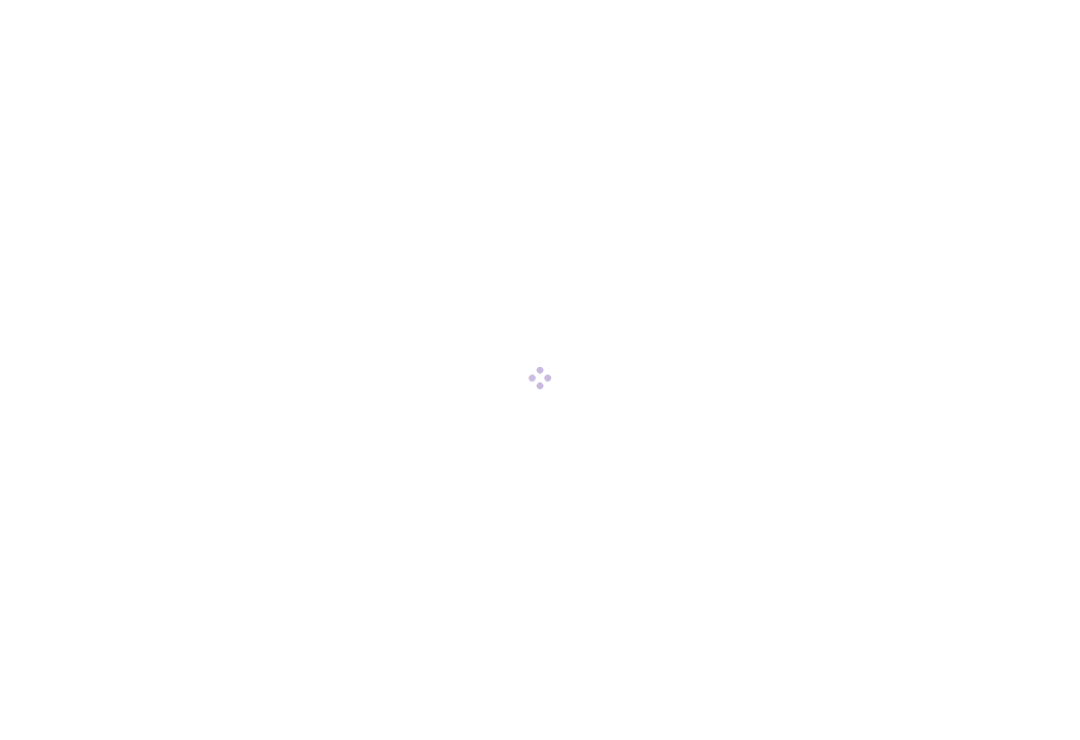 scroll, scrollTop: 0, scrollLeft: 0, axis: both 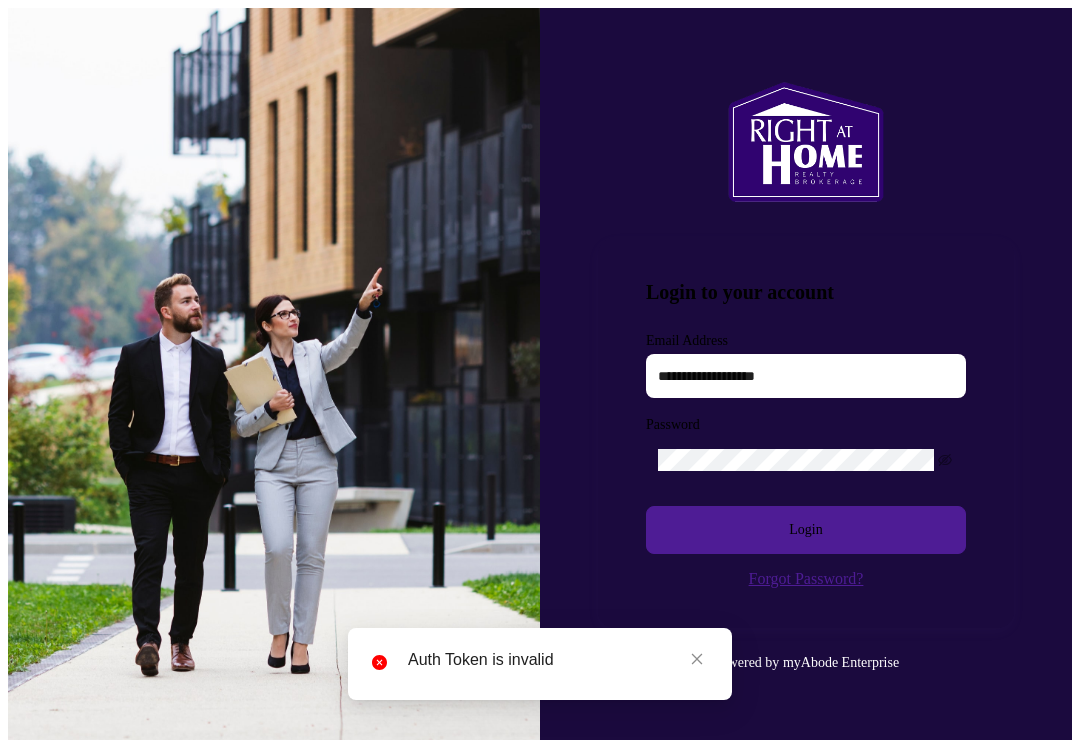 click at bounding box center (806, 376) 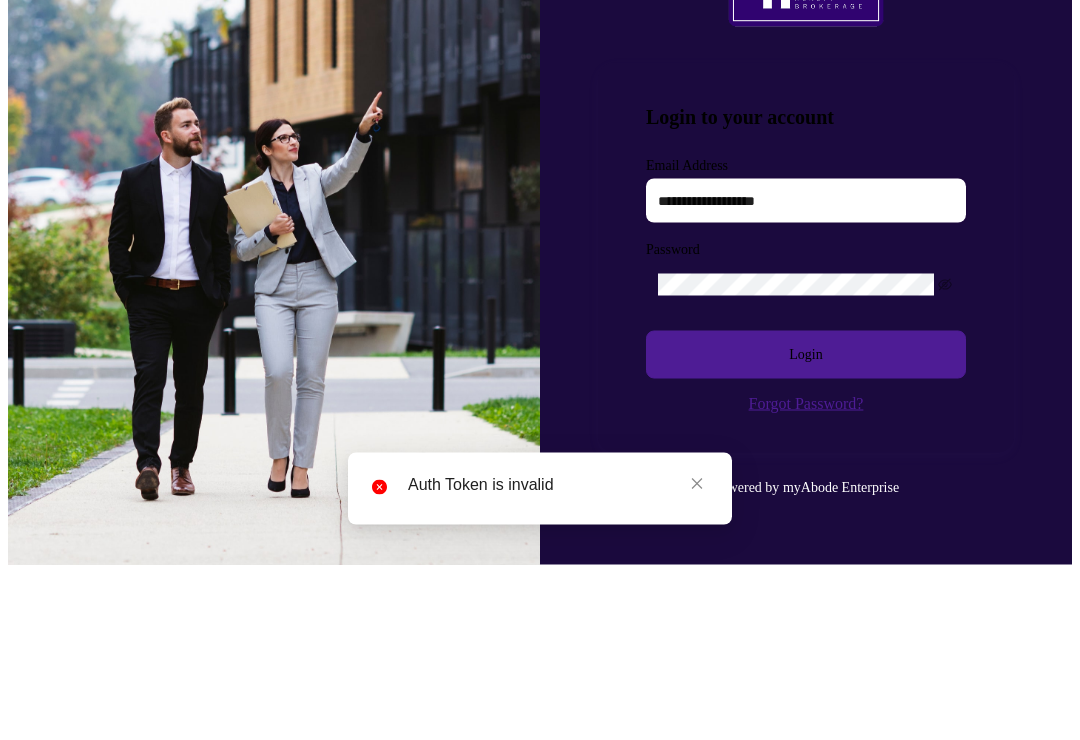 click at bounding box center (806, 376) 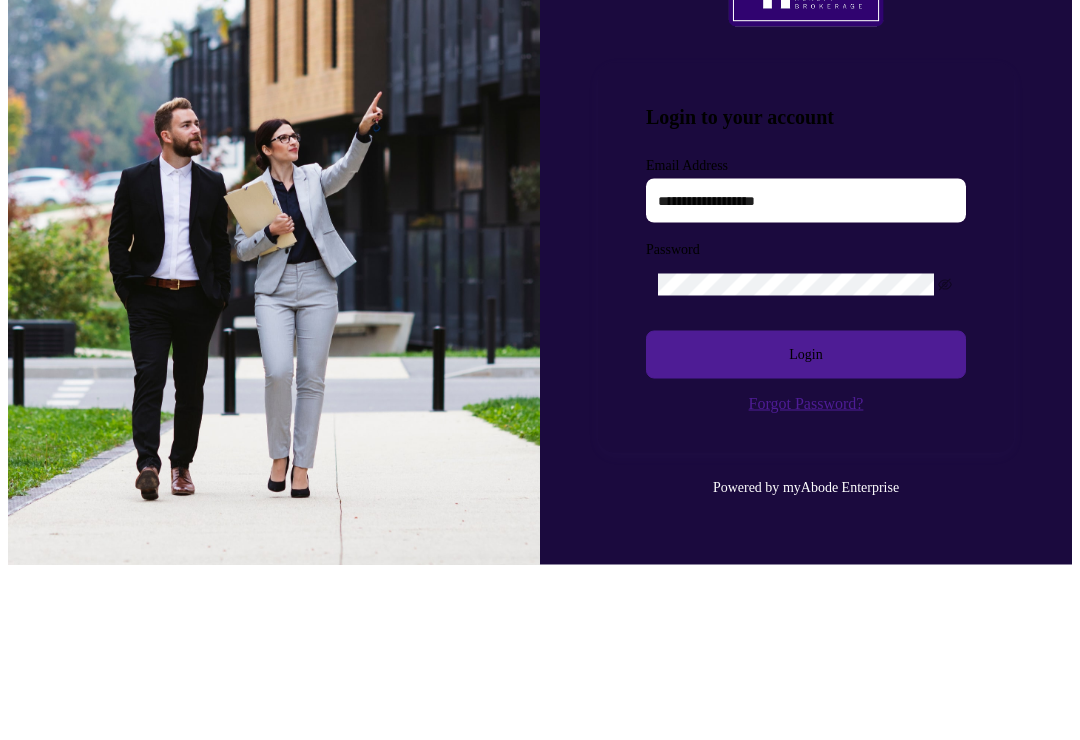 click at bounding box center (806, 376) 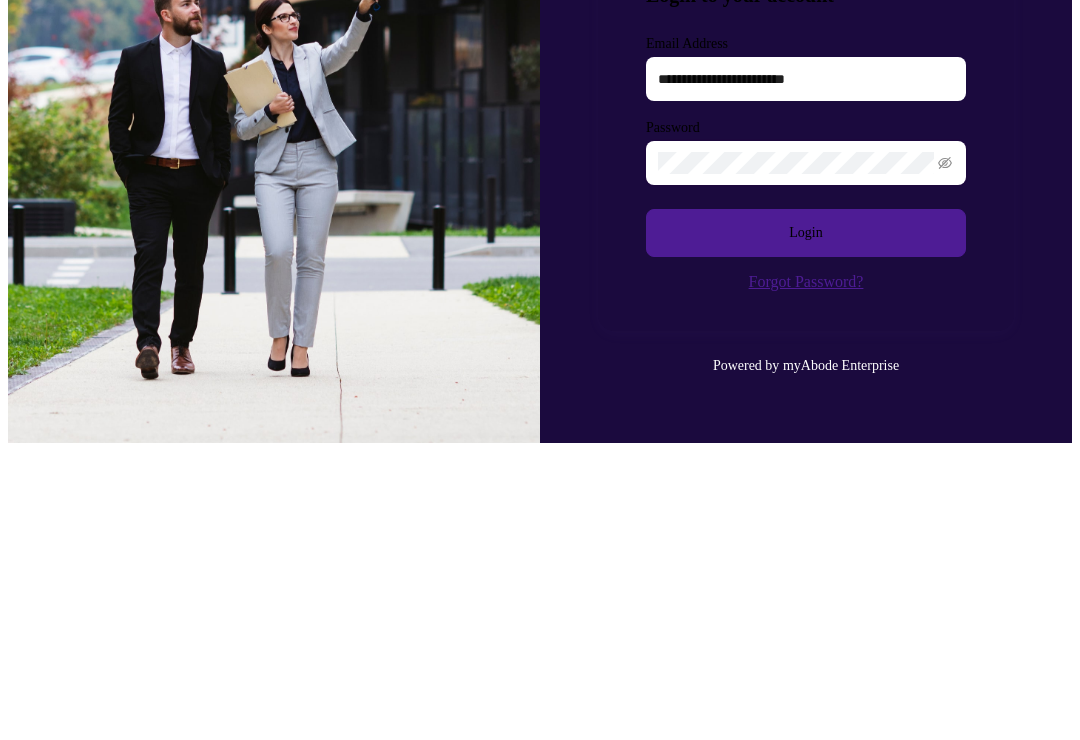 click at bounding box center [945, 460] 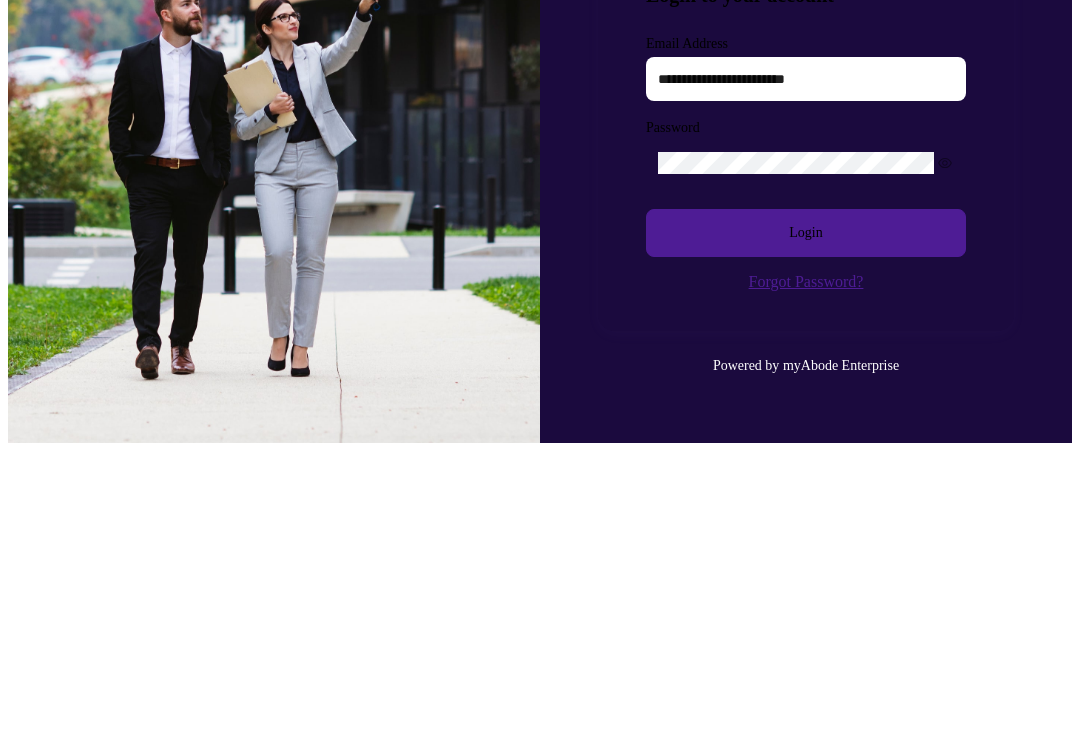 click on "Login" at bounding box center (805, 530) 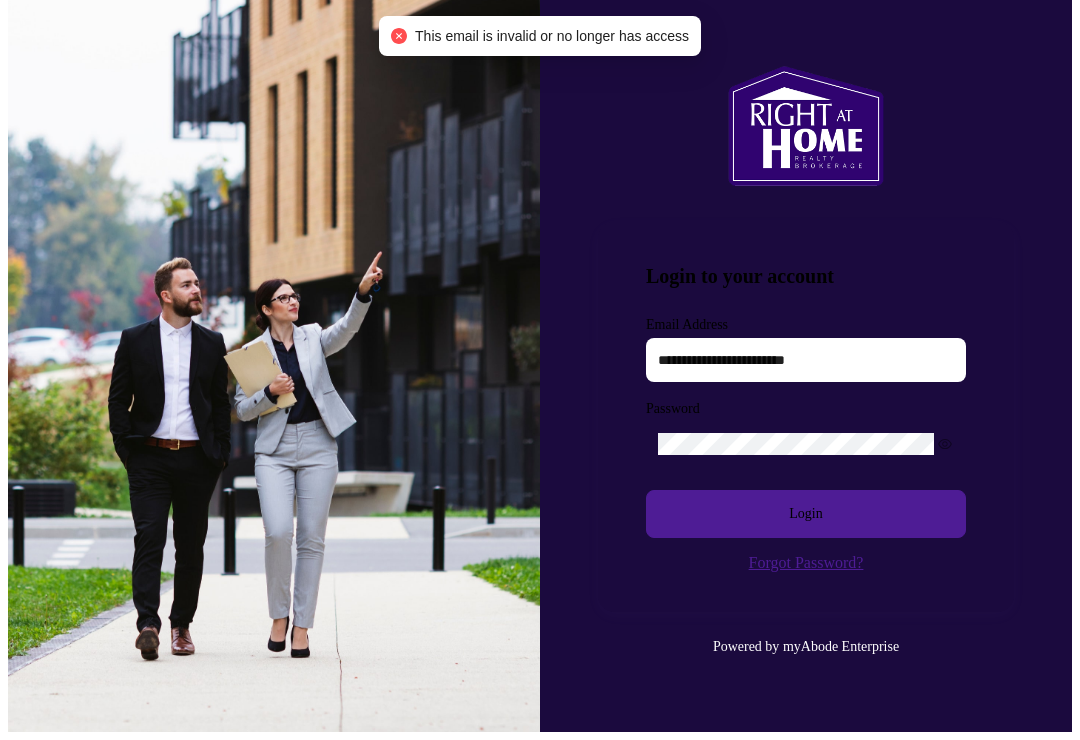 click on "Login" at bounding box center (805, 514) 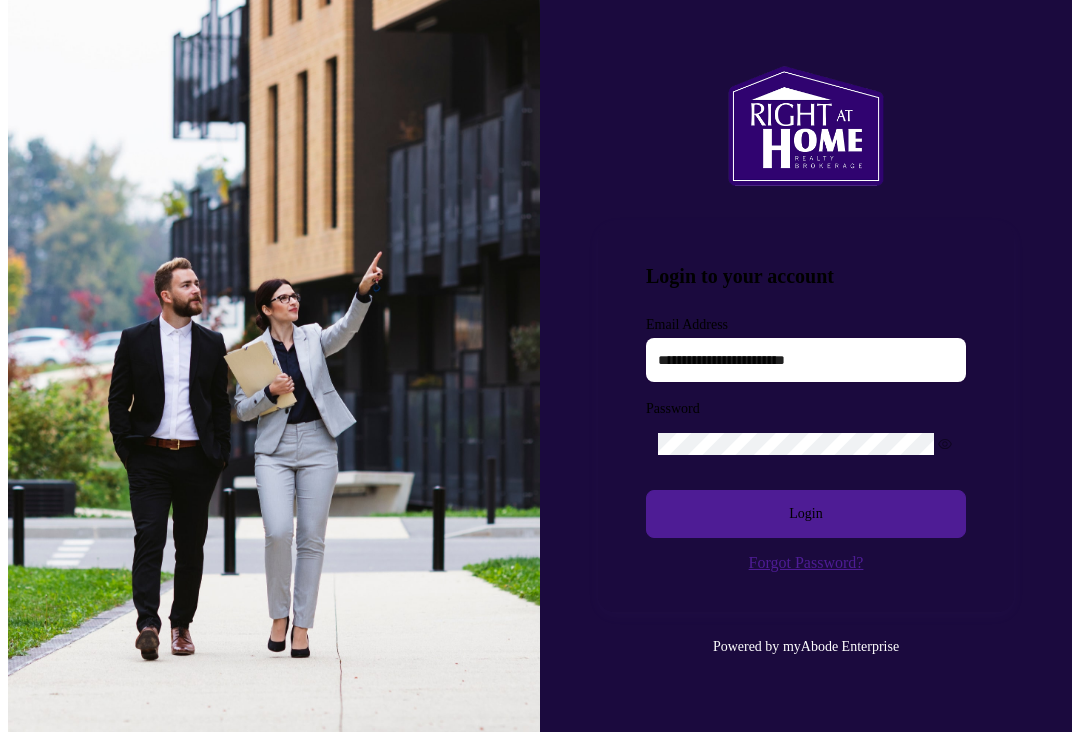 click on "**********" at bounding box center [806, 360] 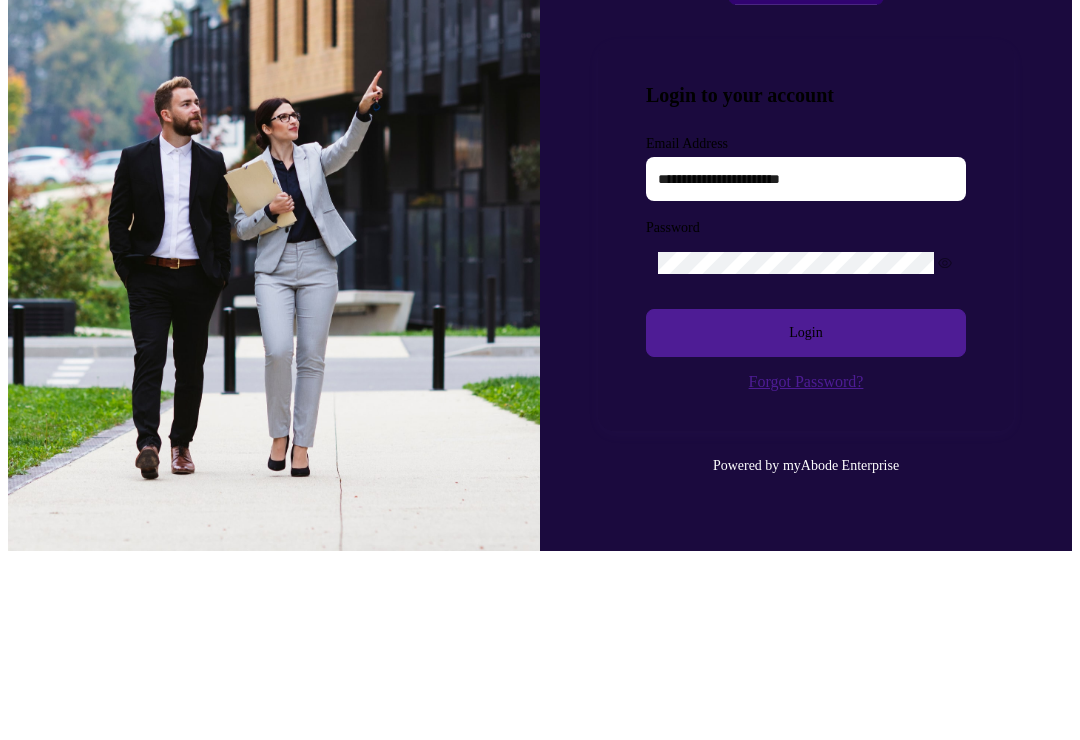 click on "Login" at bounding box center (806, 514) 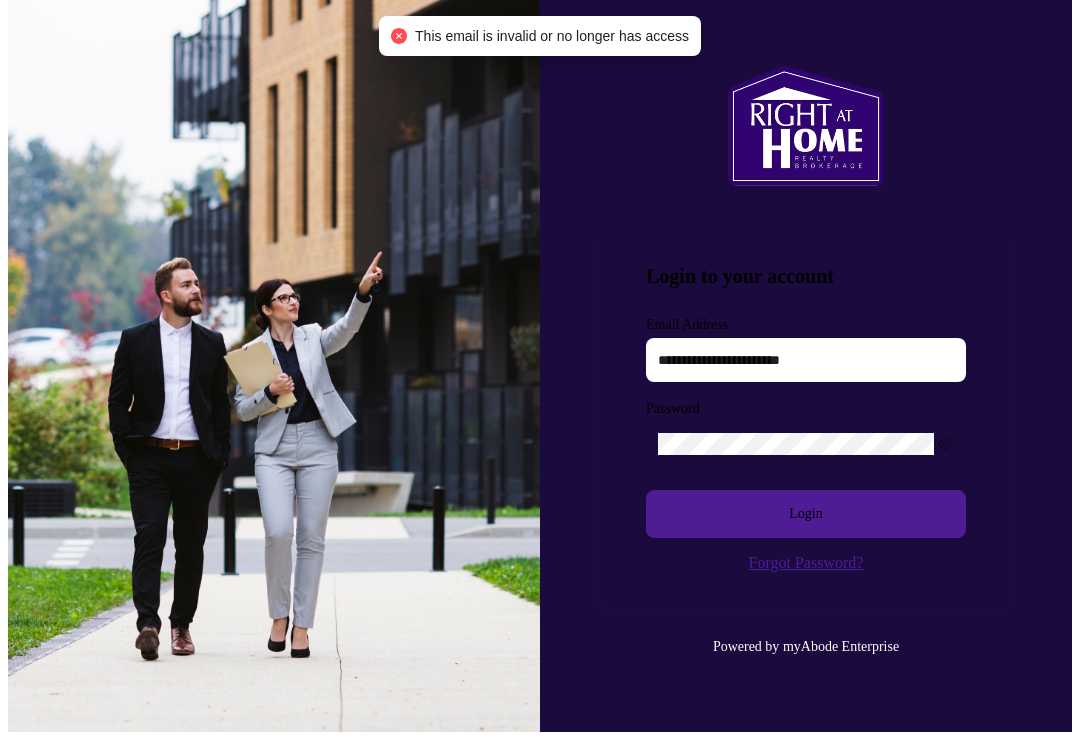click on "This email is invalid or no longer has access" at bounding box center [552, 36] 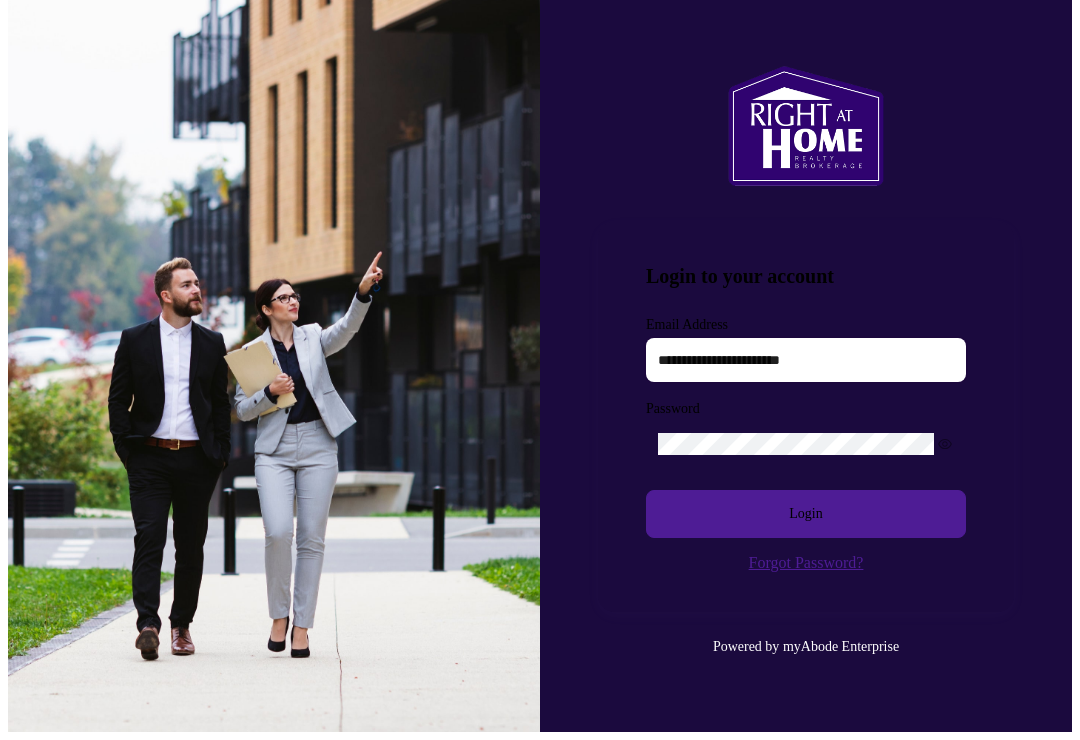 click on "**********" at bounding box center (806, 360) 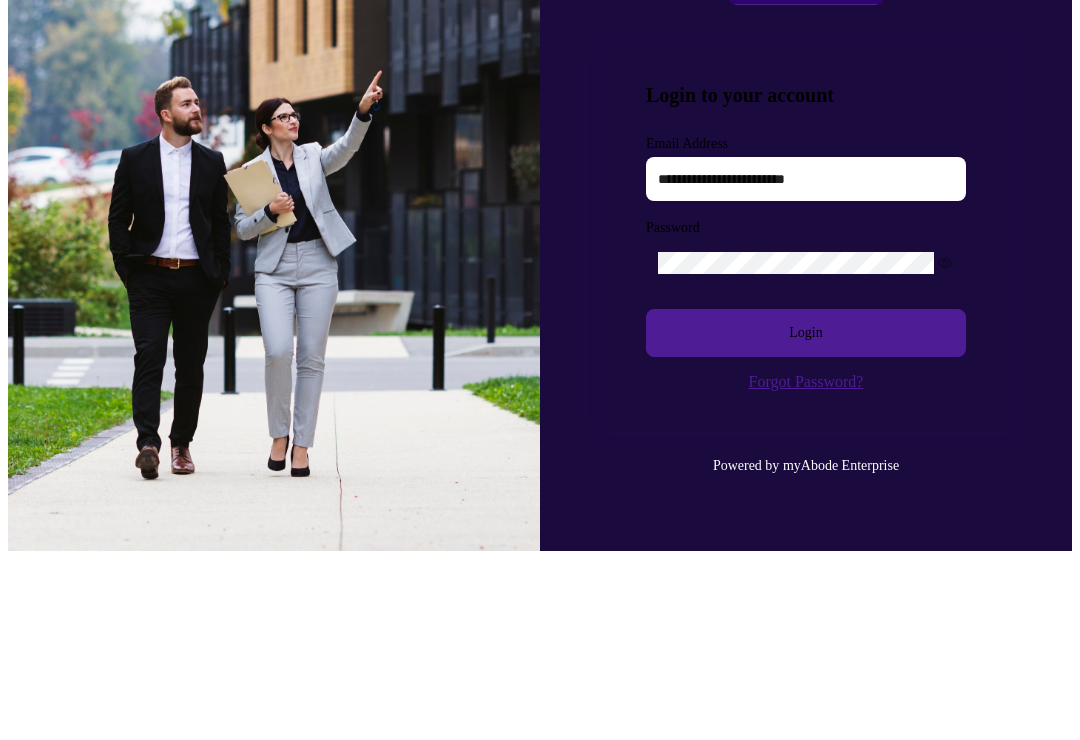 type on "**********" 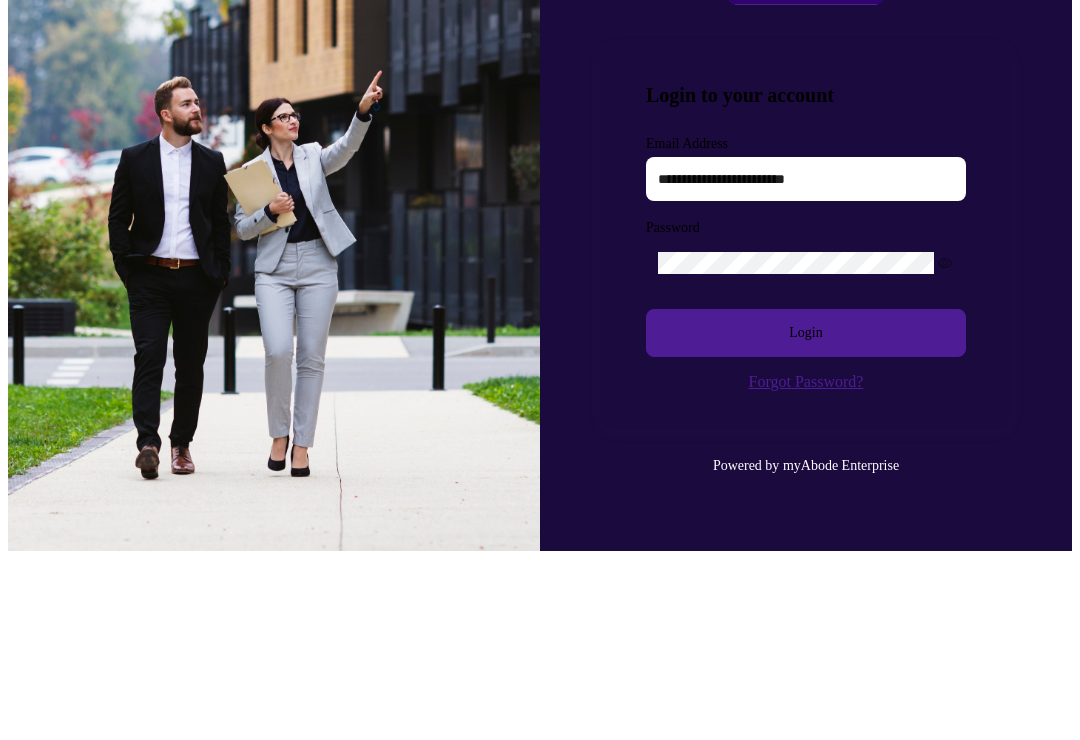 click on "Login" at bounding box center (805, 514) 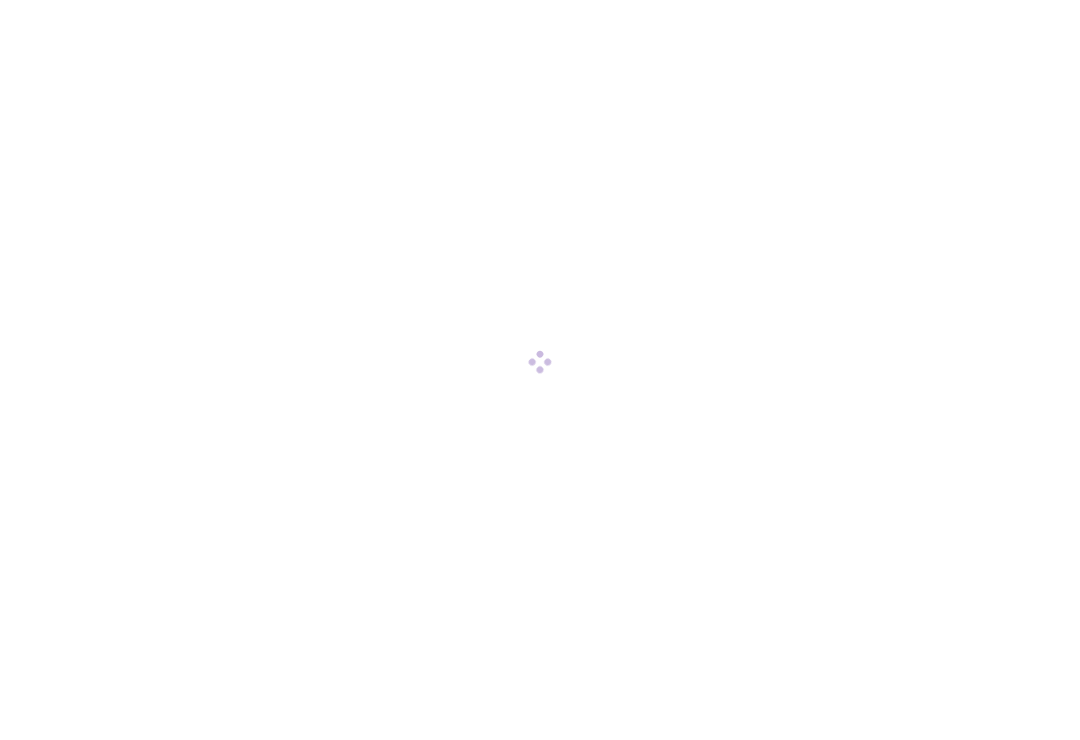 scroll, scrollTop: 0, scrollLeft: 0, axis: both 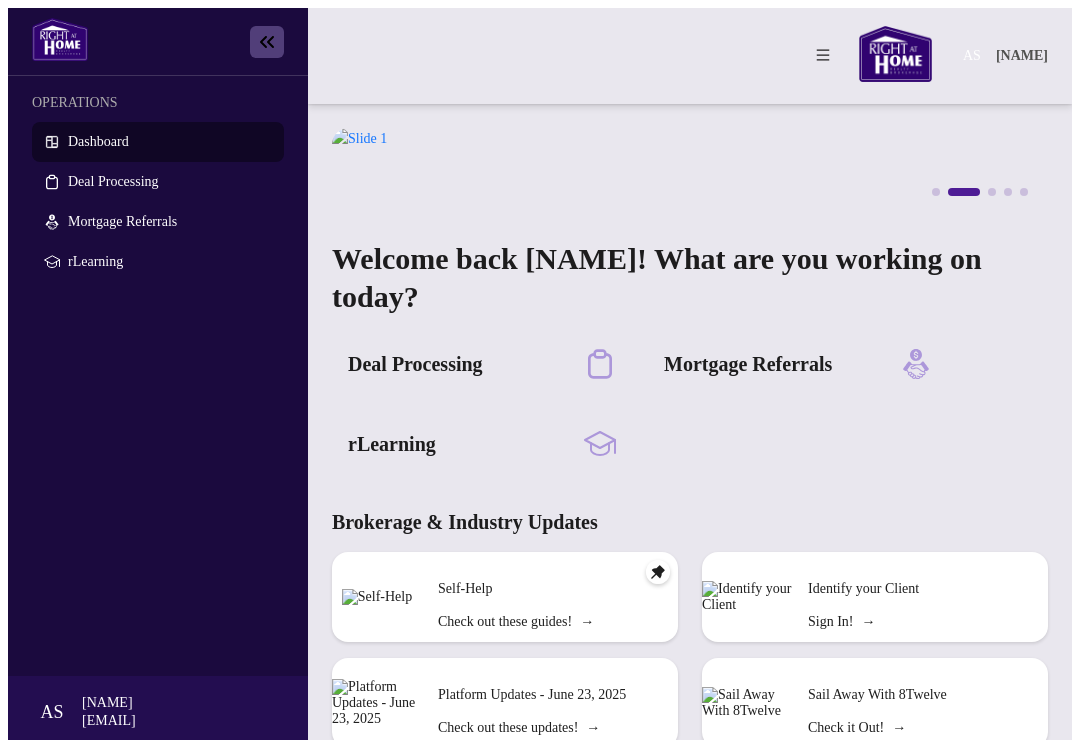 click on "Deal Processing" at bounding box center [415, 364] 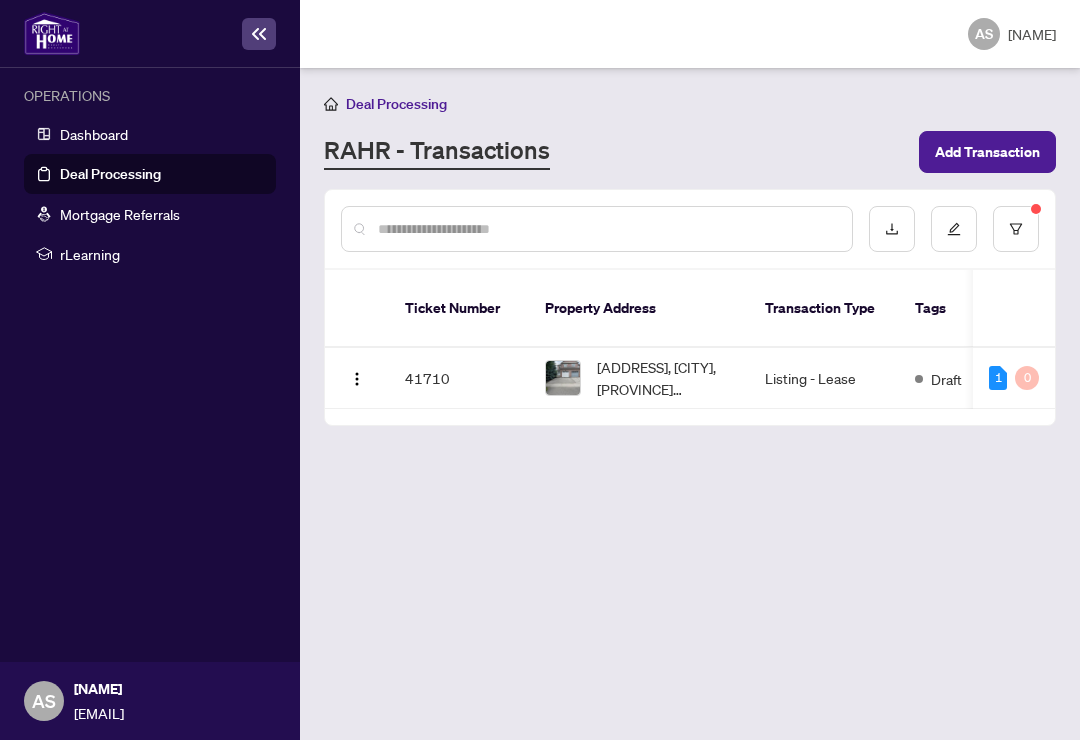 click on "Draft" at bounding box center (946, 379) 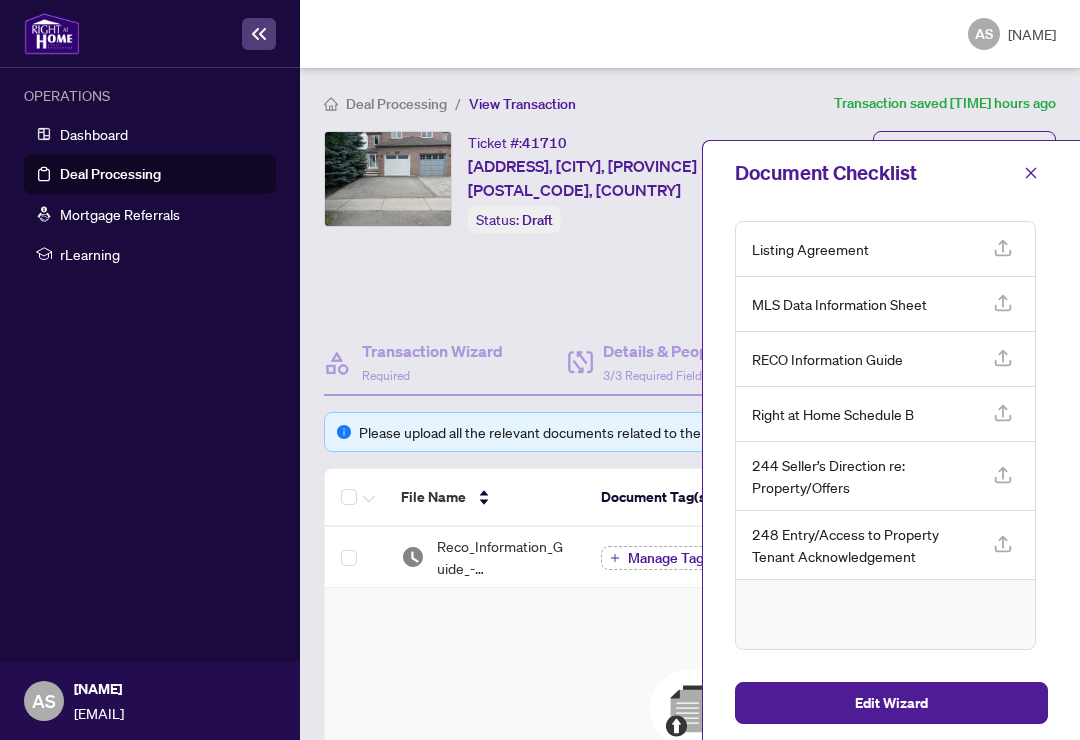 click on "Drag & Drop to Upload Files Maximum file size:  25  MB Browse Files" at bounding box center (690, 778) 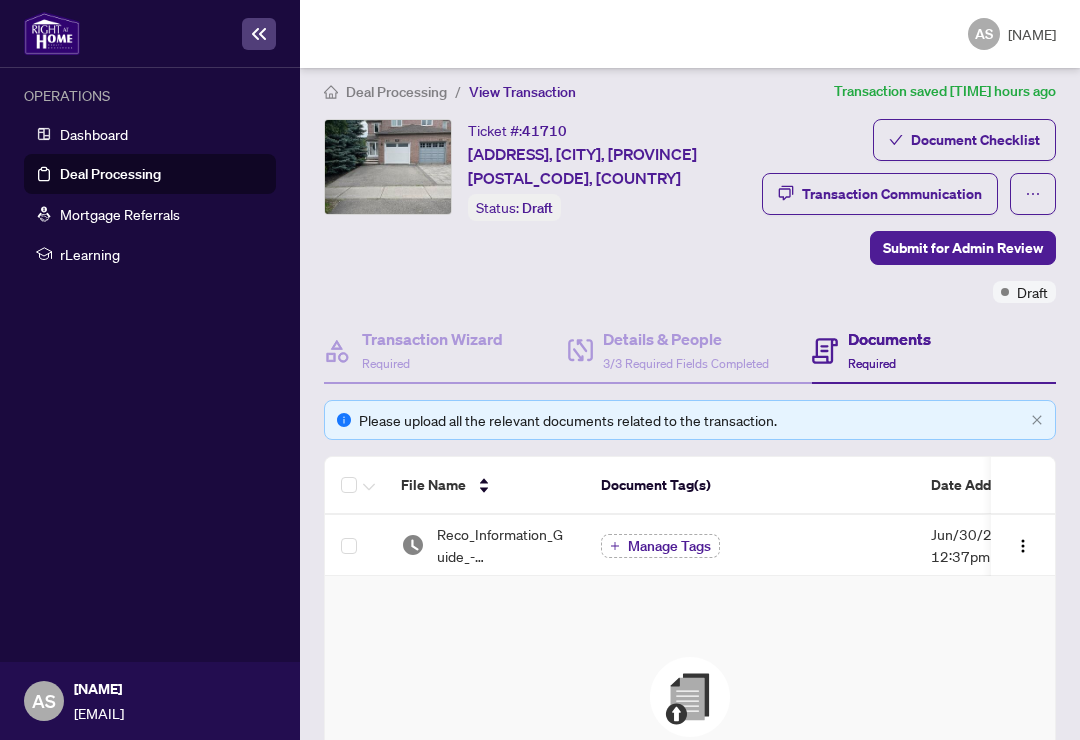 scroll, scrollTop: 4, scrollLeft: 0, axis: vertical 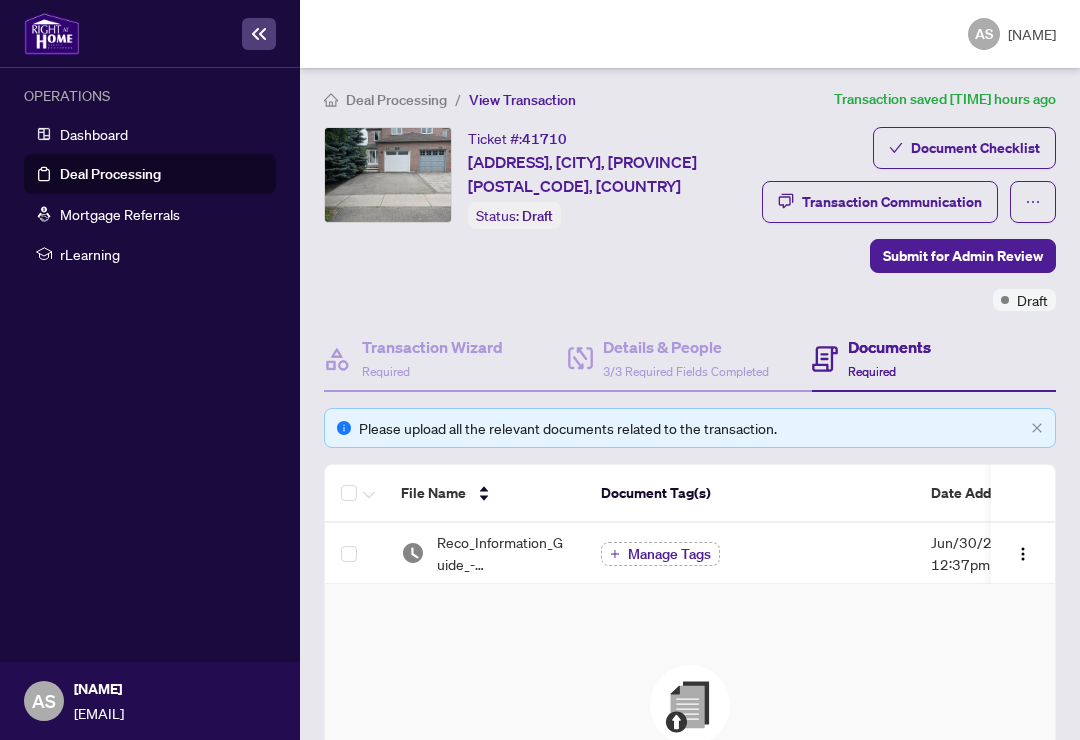click on "Document Checklist" at bounding box center [975, 148] 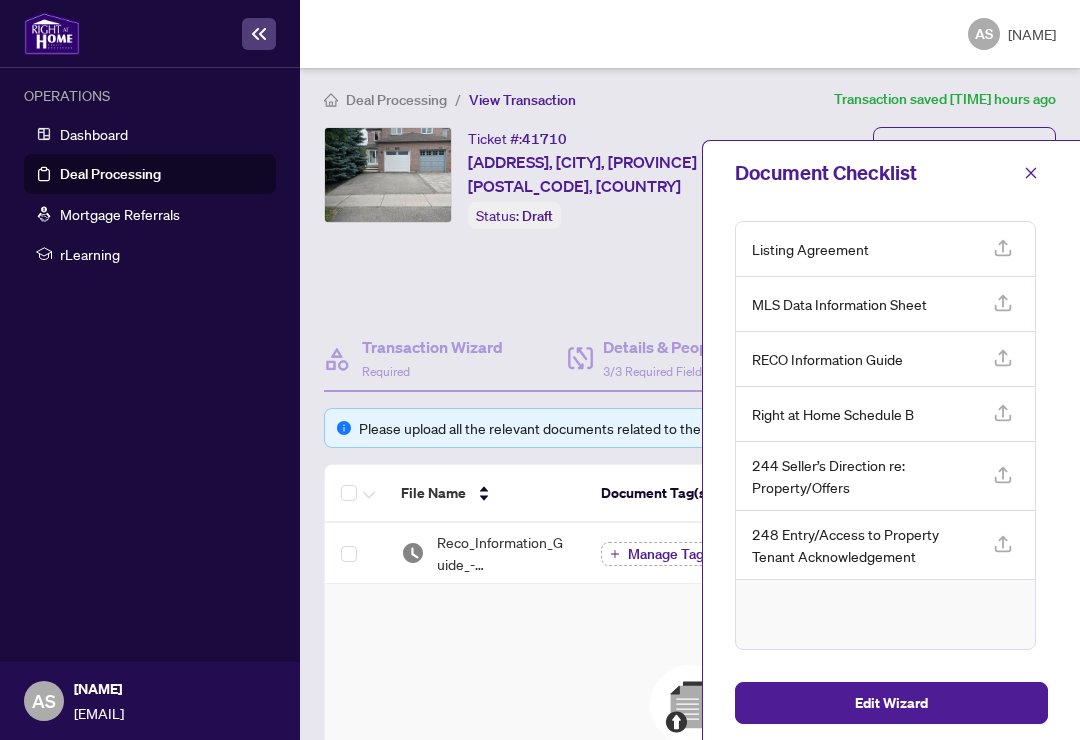 click on "Drag & Drop to Upload Files Maximum file size:  25  MB Browse Files" at bounding box center (690, 774) 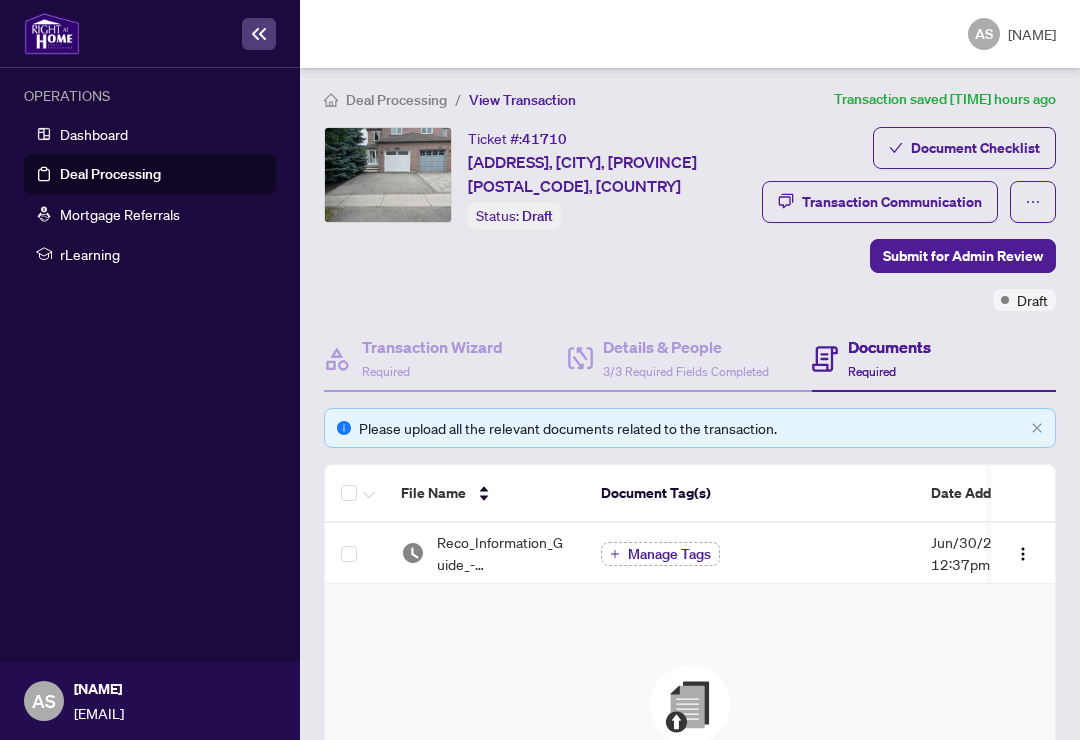 click at bounding box center [690, 705] 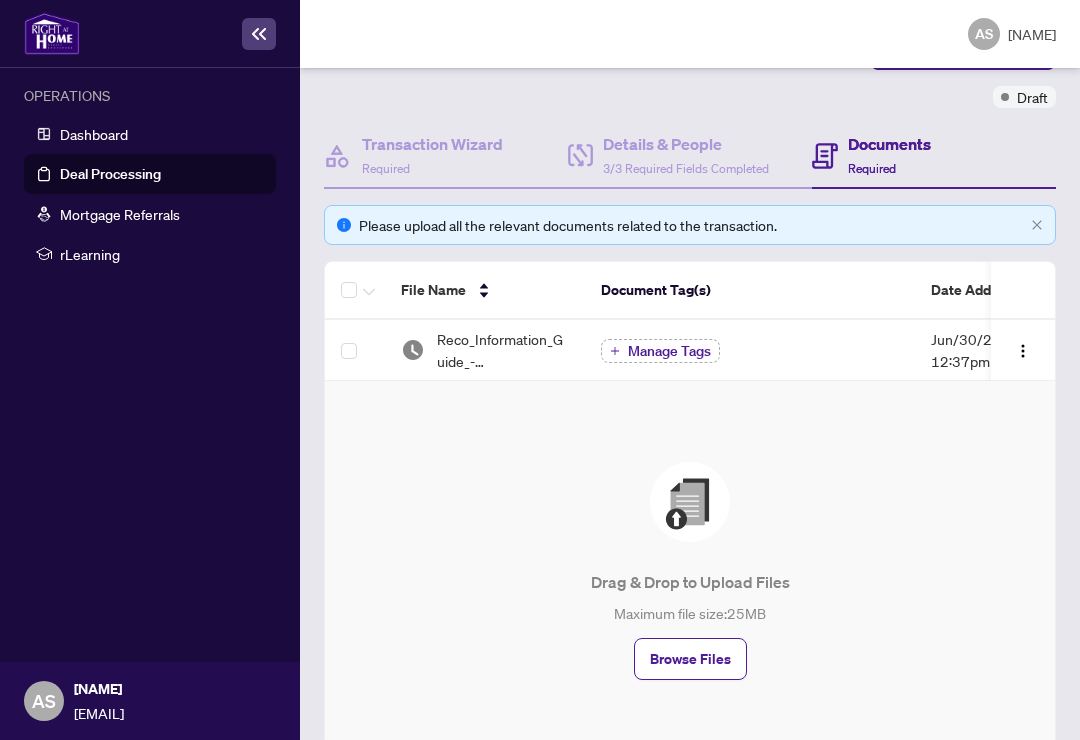 scroll, scrollTop: 212, scrollLeft: 0, axis: vertical 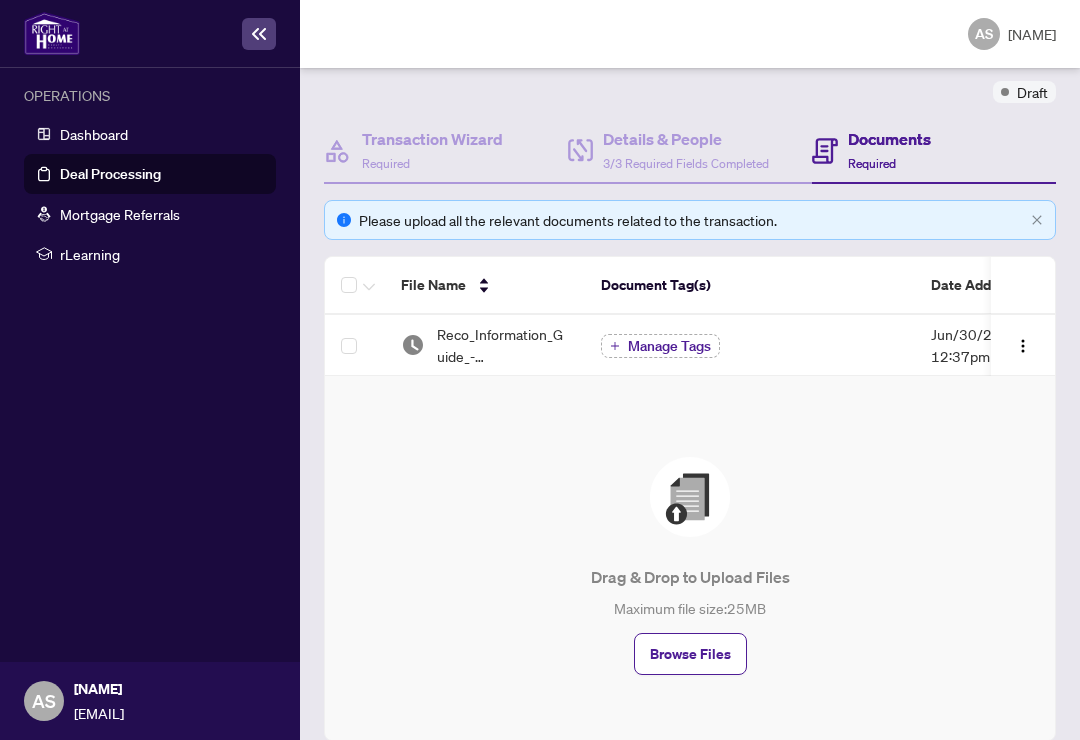 click on "Browse Files" at bounding box center (690, 654) 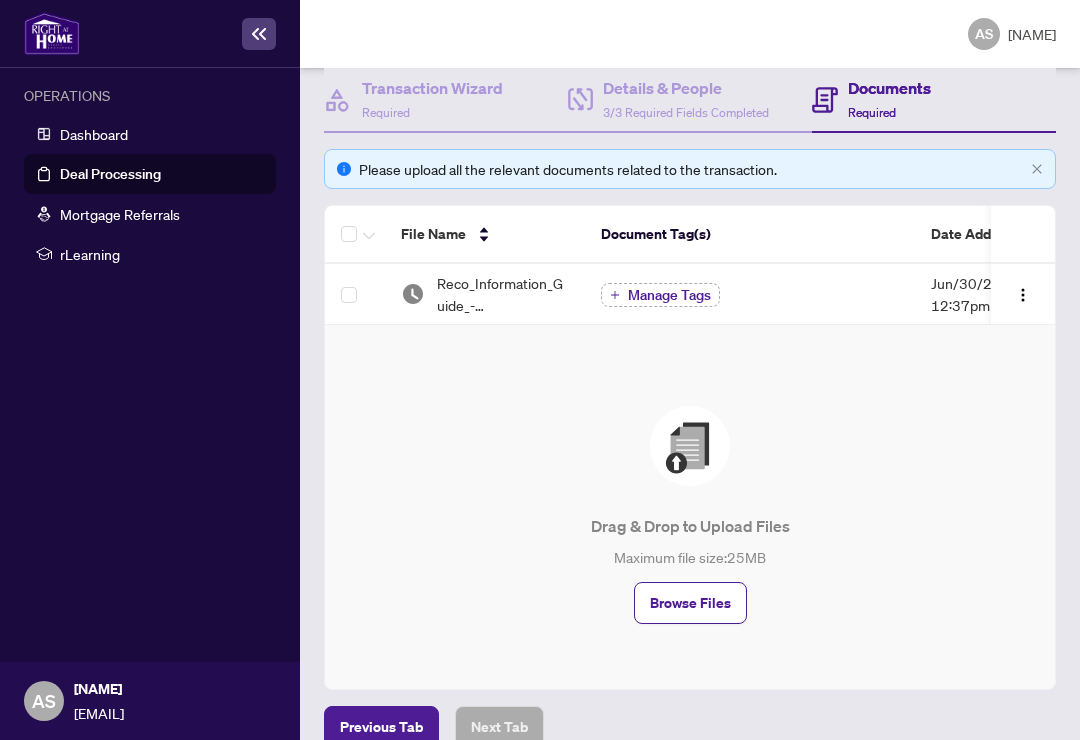 scroll, scrollTop: 262, scrollLeft: 0, axis: vertical 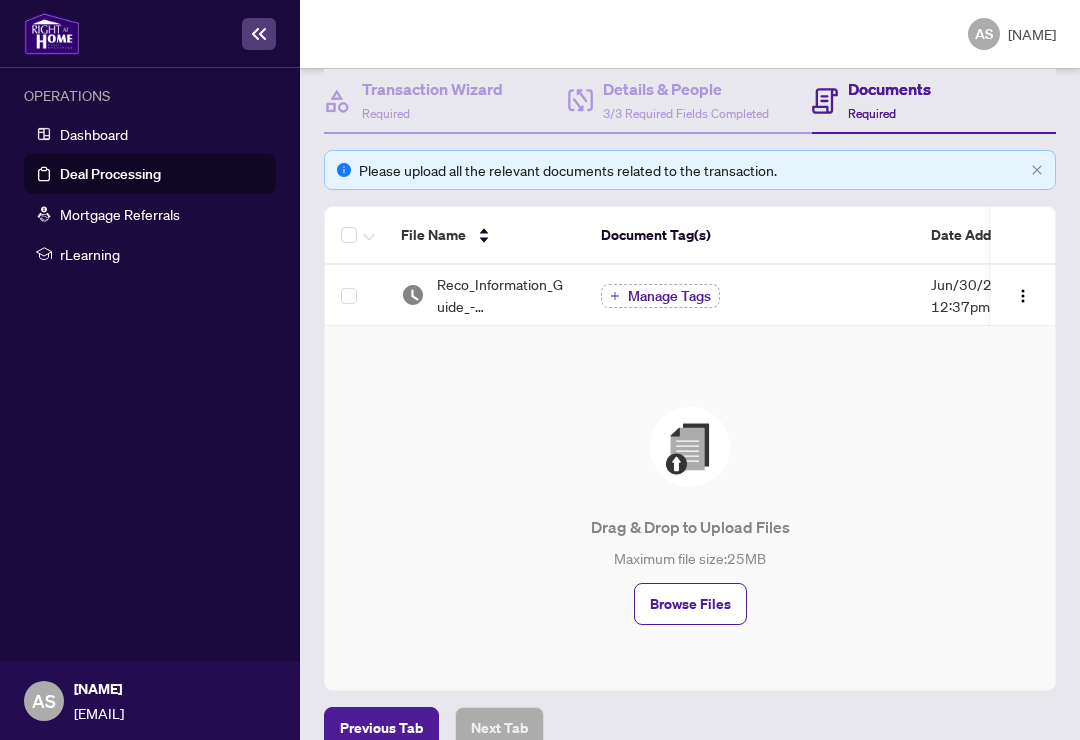 click on "Browse Files" at bounding box center [690, 604] 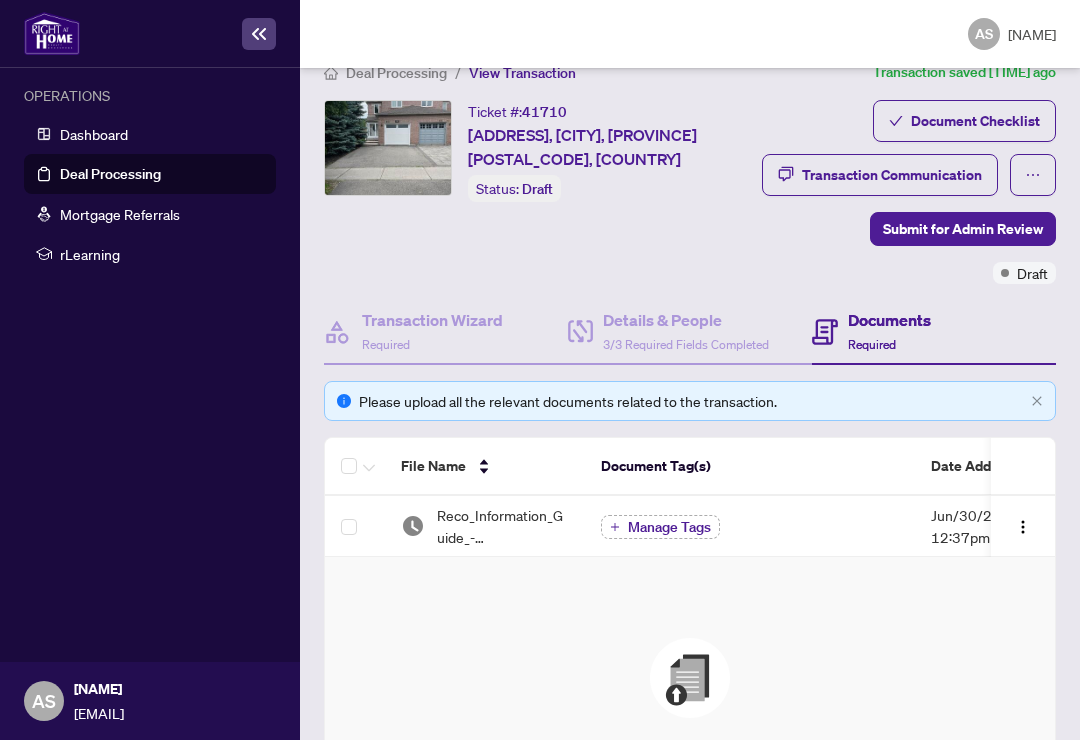 click on "Drag & Drop to Upload Files Maximum file size:  25  MB Browse Files" at bounding box center (690, 747) 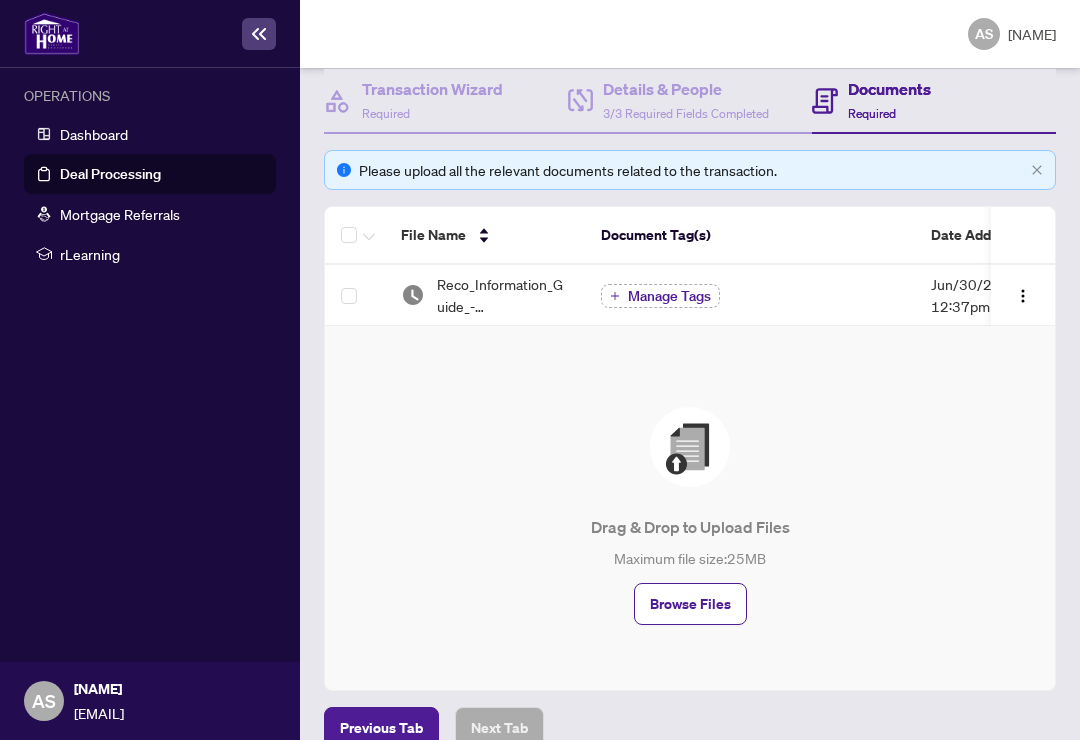 click on "Browse Files" at bounding box center (690, 604) 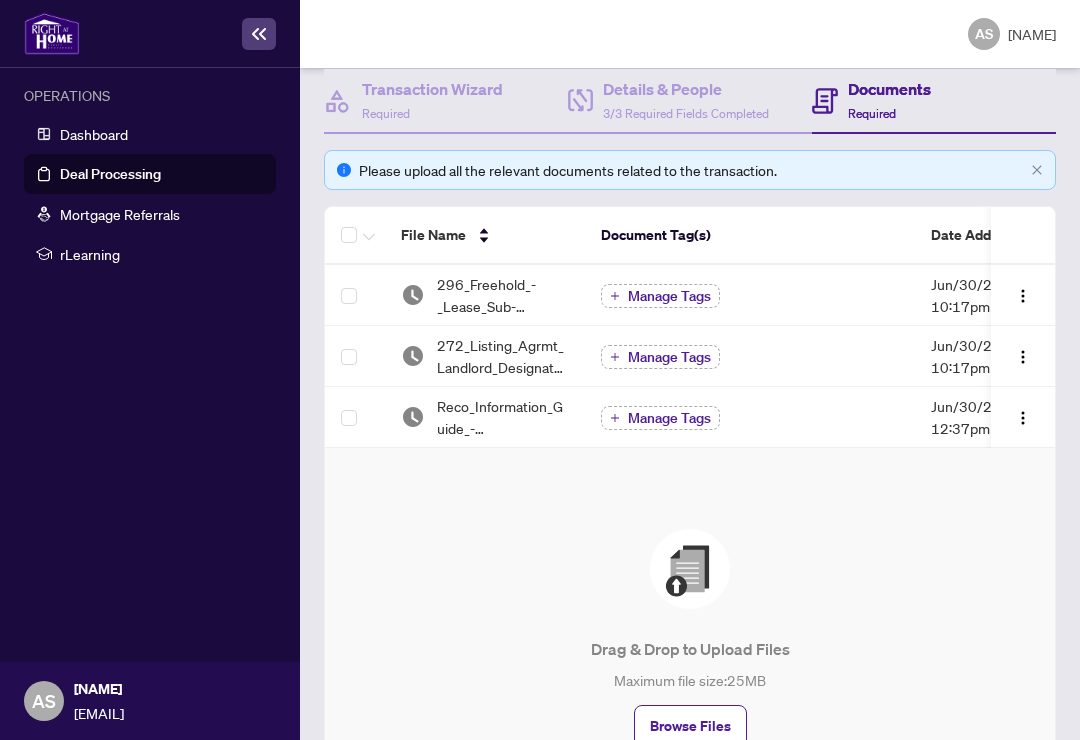 click on "Required" at bounding box center (872, 113) 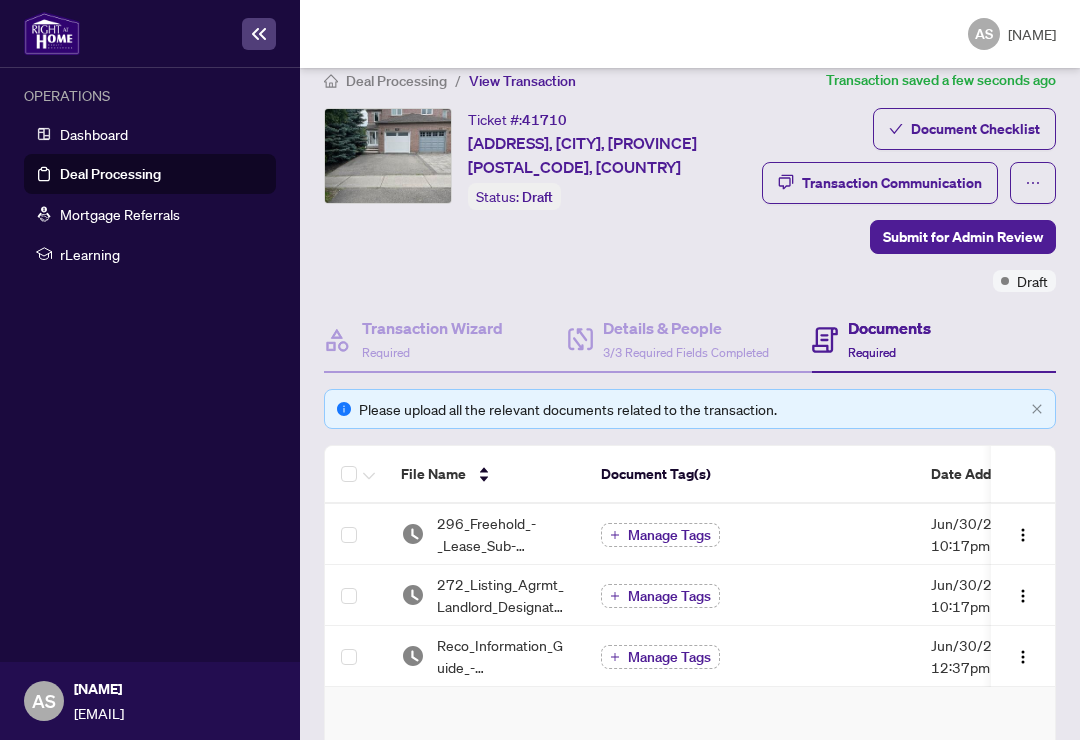 scroll, scrollTop: 22, scrollLeft: 0, axis: vertical 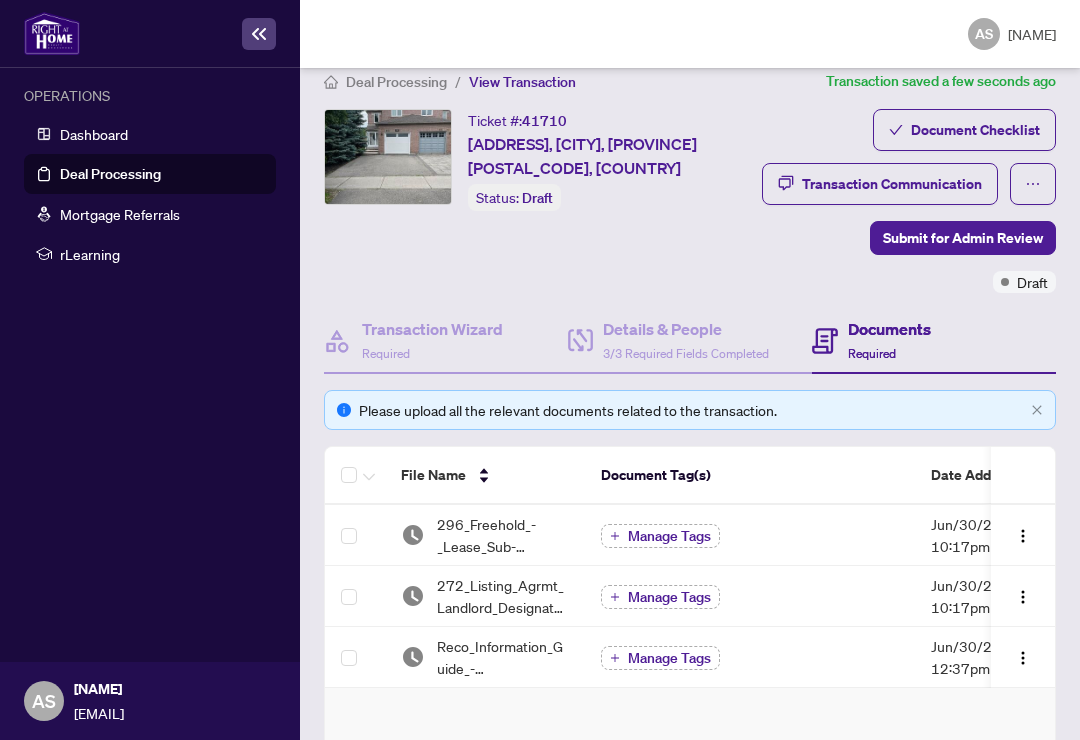 click on "Document Checklist" at bounding box center [975, 130] 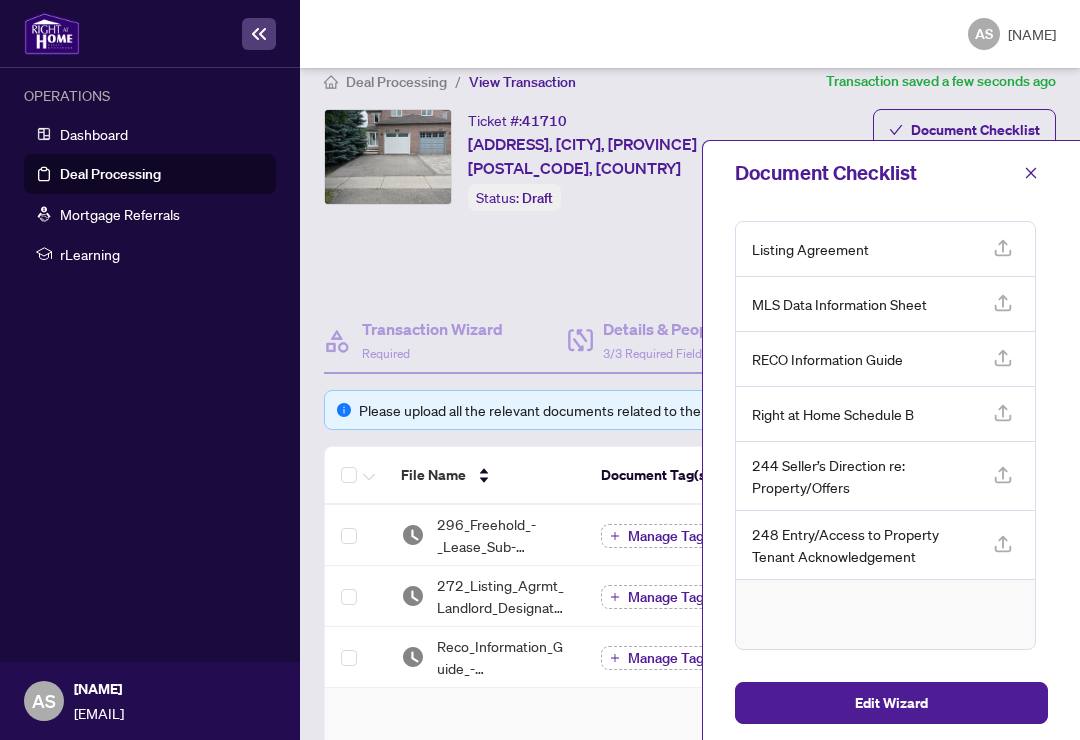 click at bounding box center (1031, 173) 